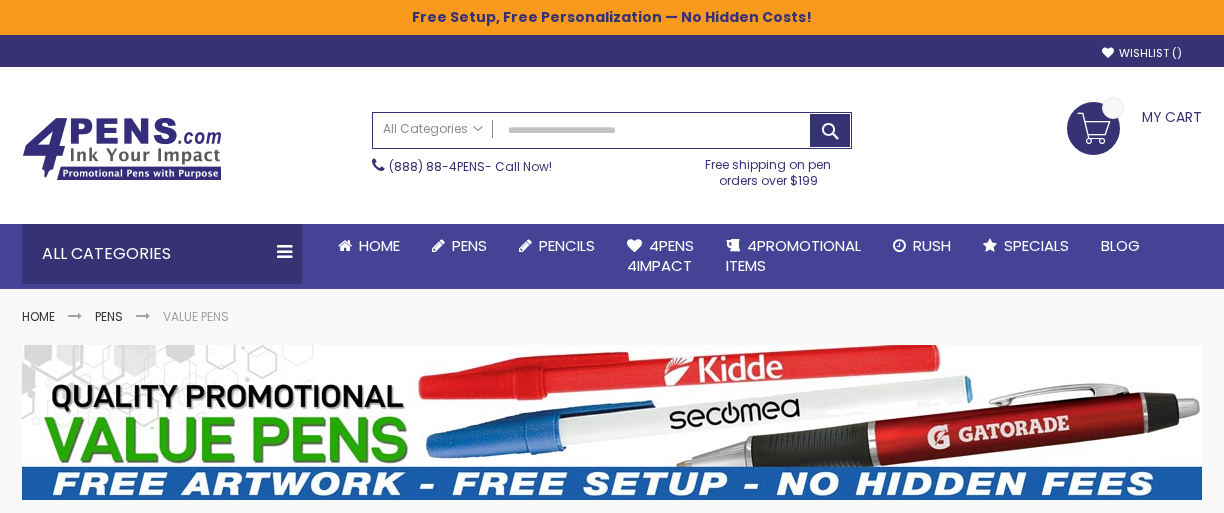 scroll, scrollTop: 0, scrollLeft: 0, axis: both 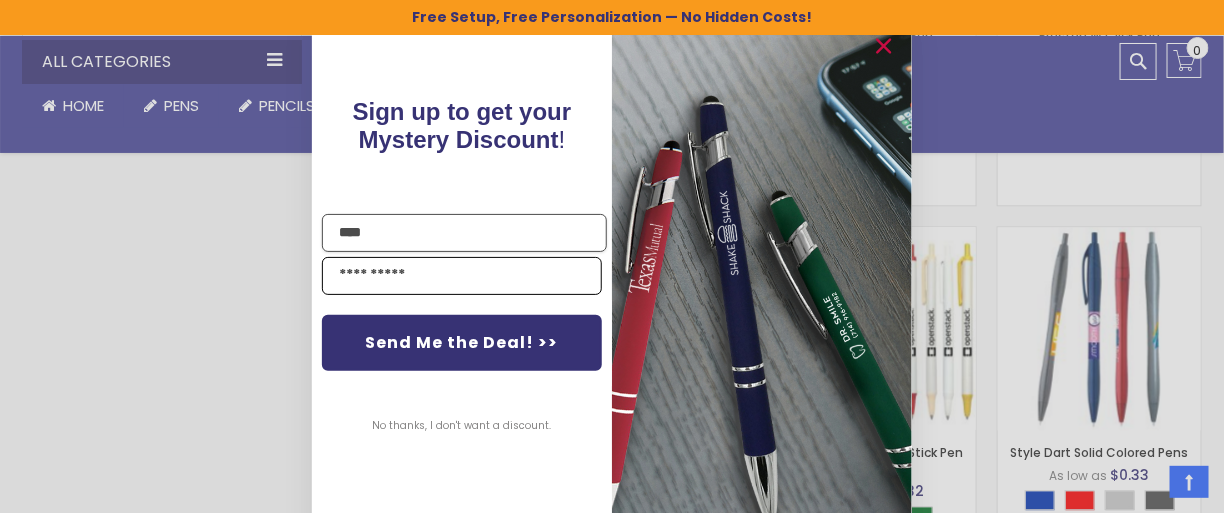 type on "****" 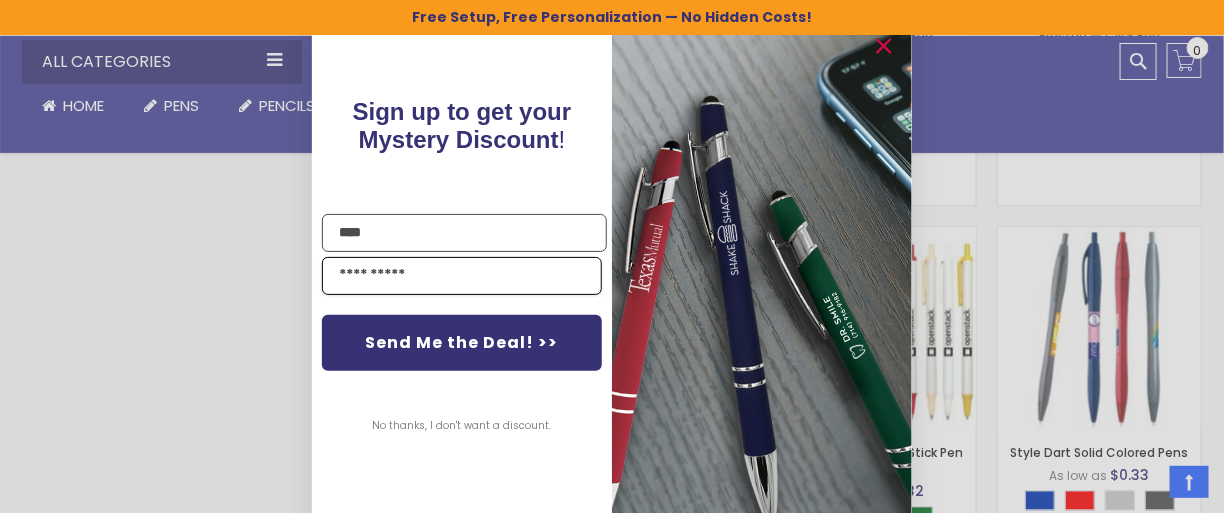 click at bounding box center (462, 276) 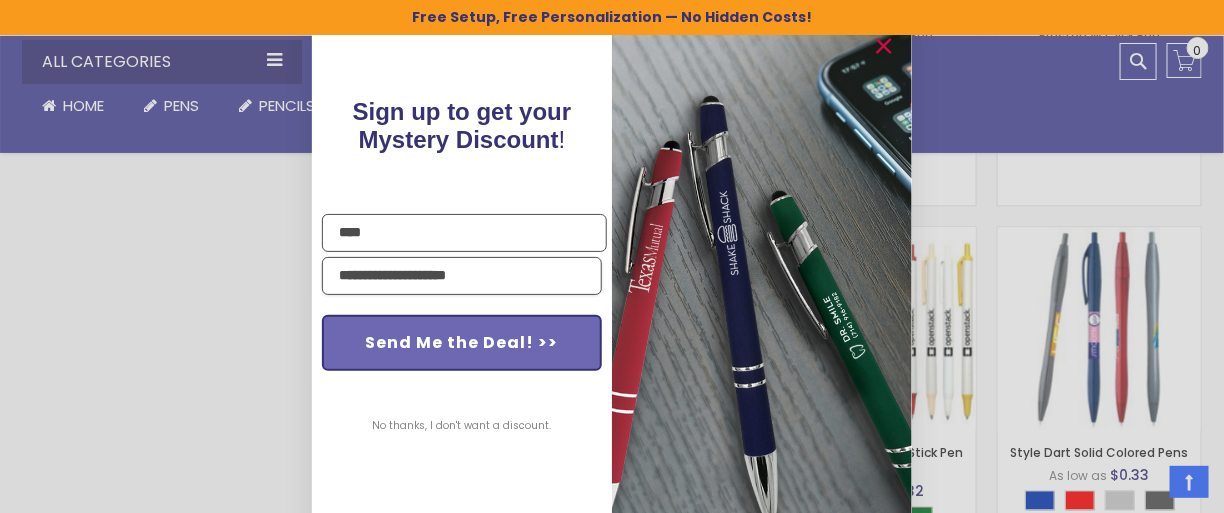 type on "**********" 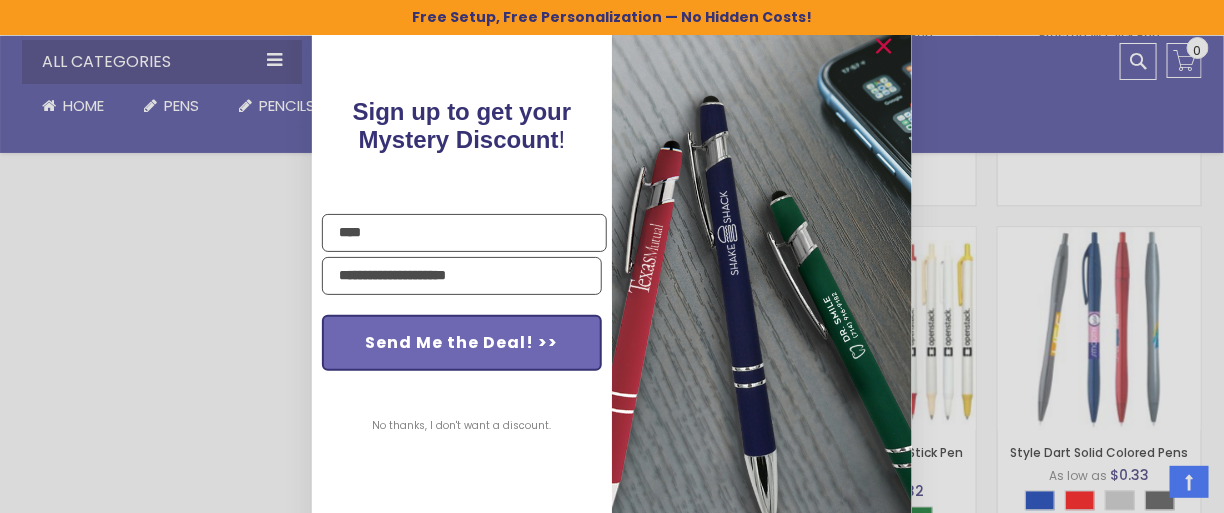 click on "Send Me the Deal! >>" at bounding box center [462, 343] 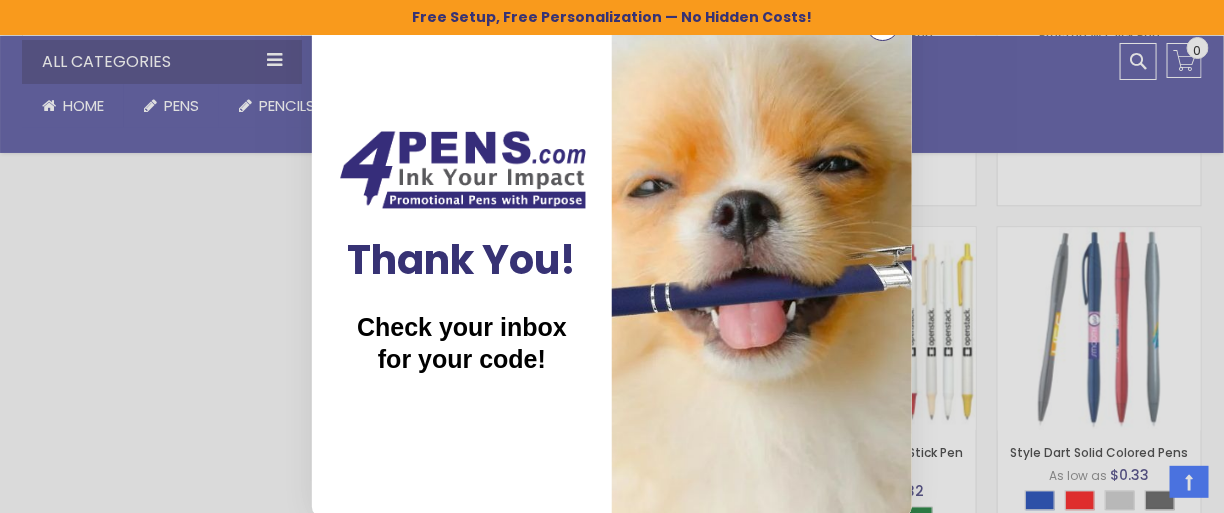 scroll, scrollTop: 0, scrollLeft: 0, axis: both 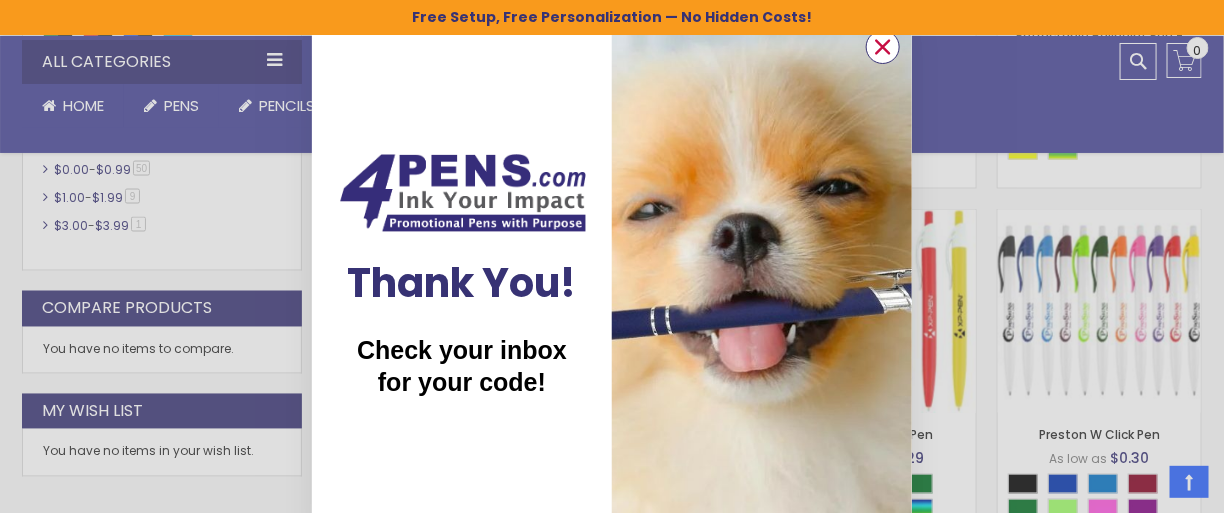 click 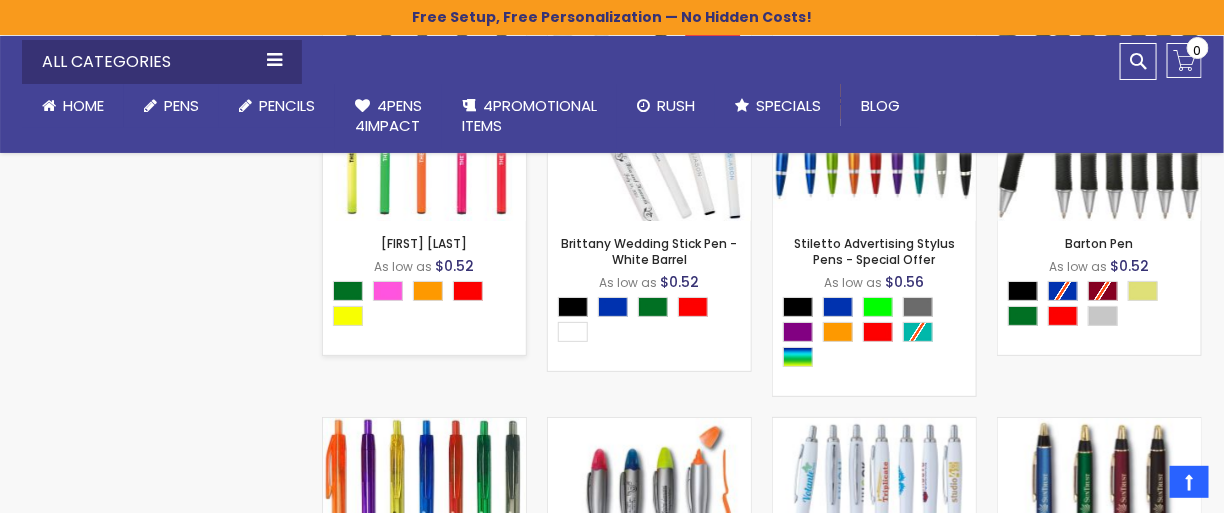 scroll, scrollTop: 4736, scrollLeft: 0, axis: vertical 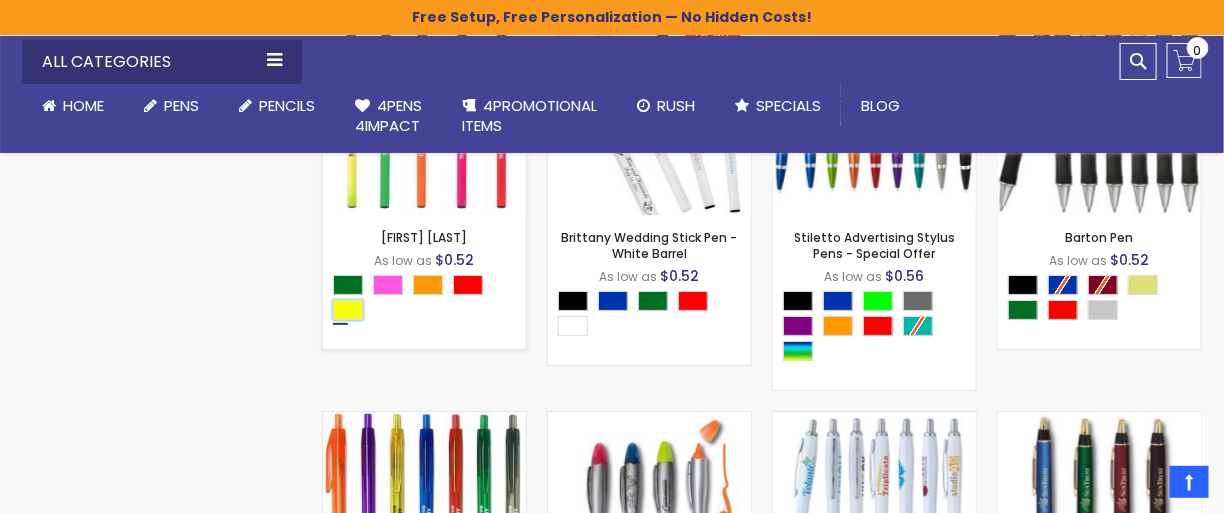 click at bounding box center (348, 310) 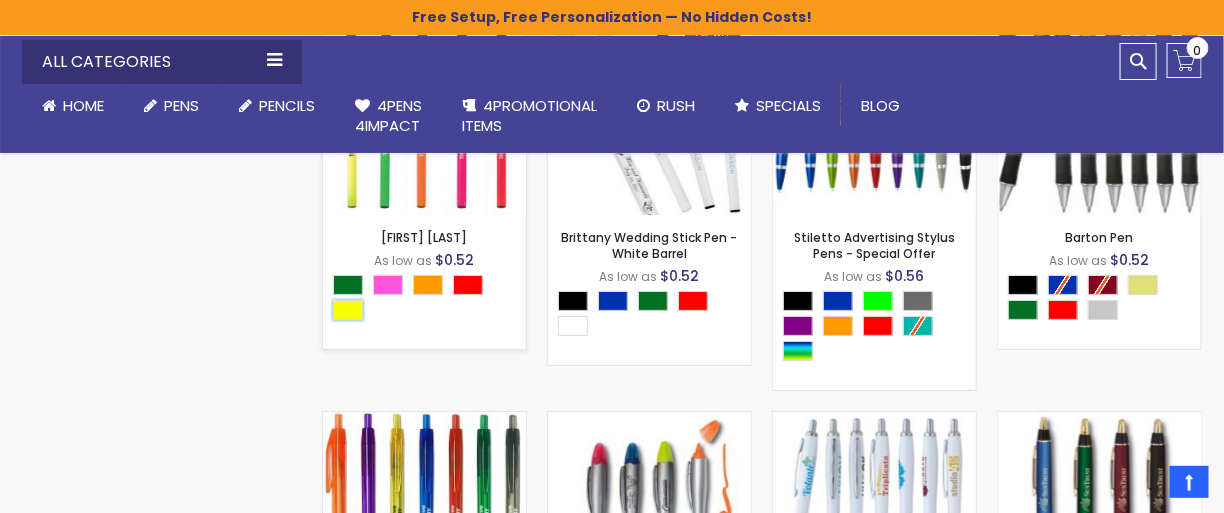 type on "****" 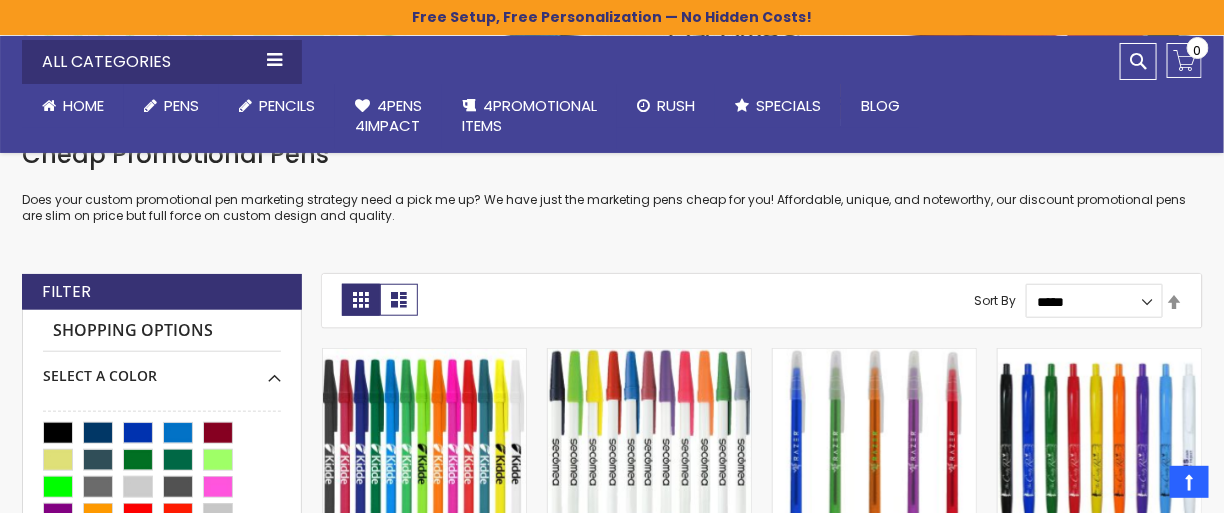 scroll, scrollTop: 400, scrollLeft: 0, axis: vertical 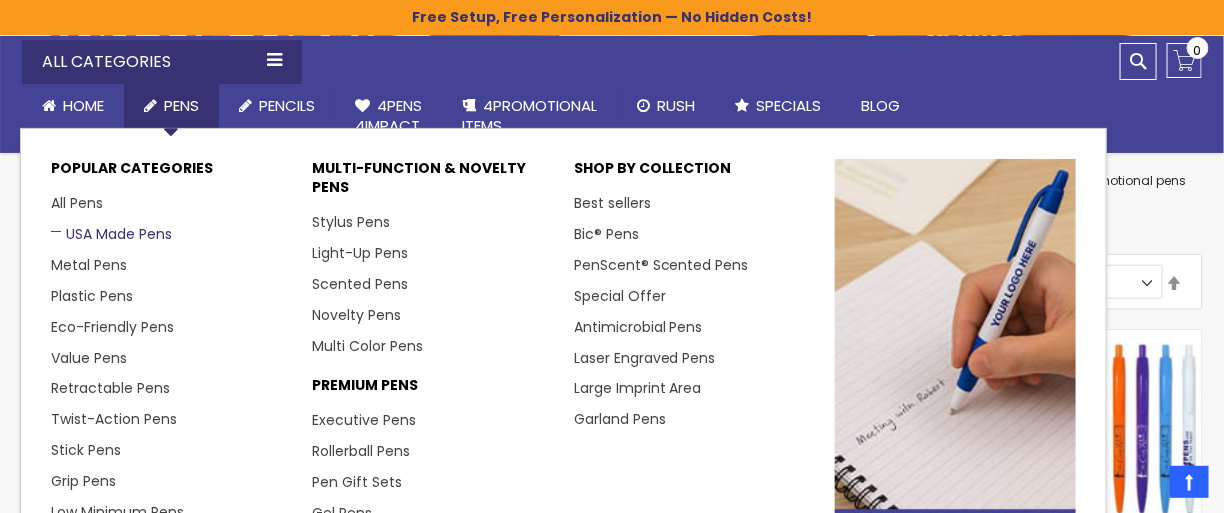 click on "USA Made Pens" at bounding box center (111, 234) 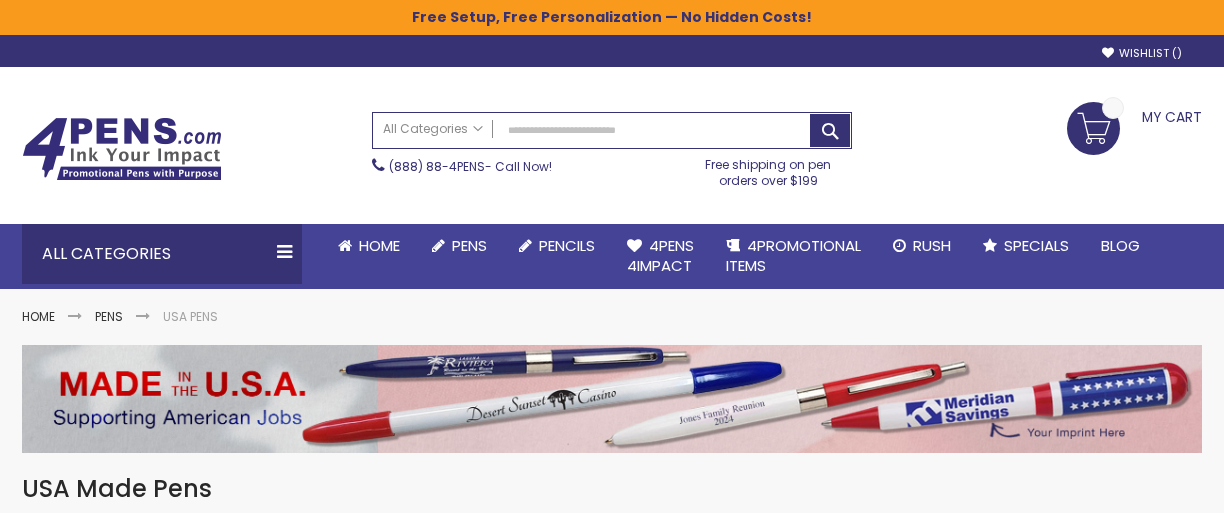 scroll, scrollTop: 0, scrollLeft: 0, axis: both 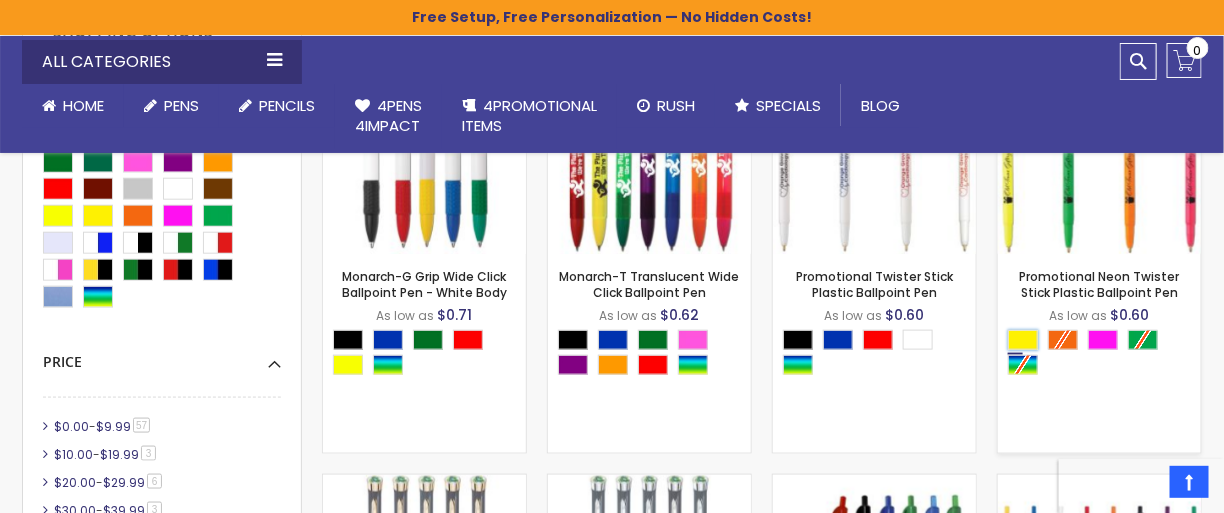 click at bounding box center [1023, 340] 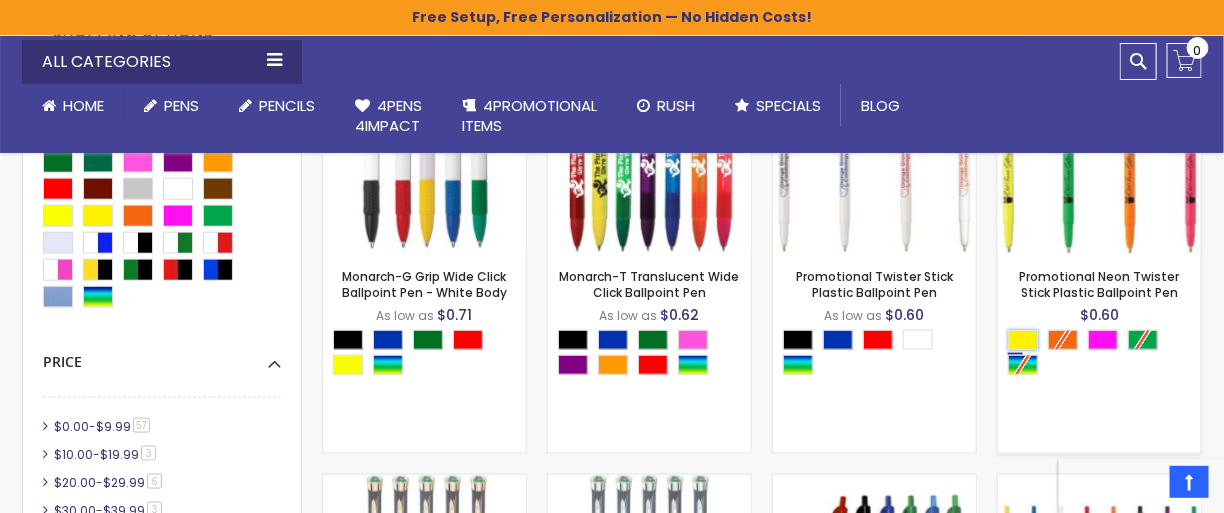 type on "****" 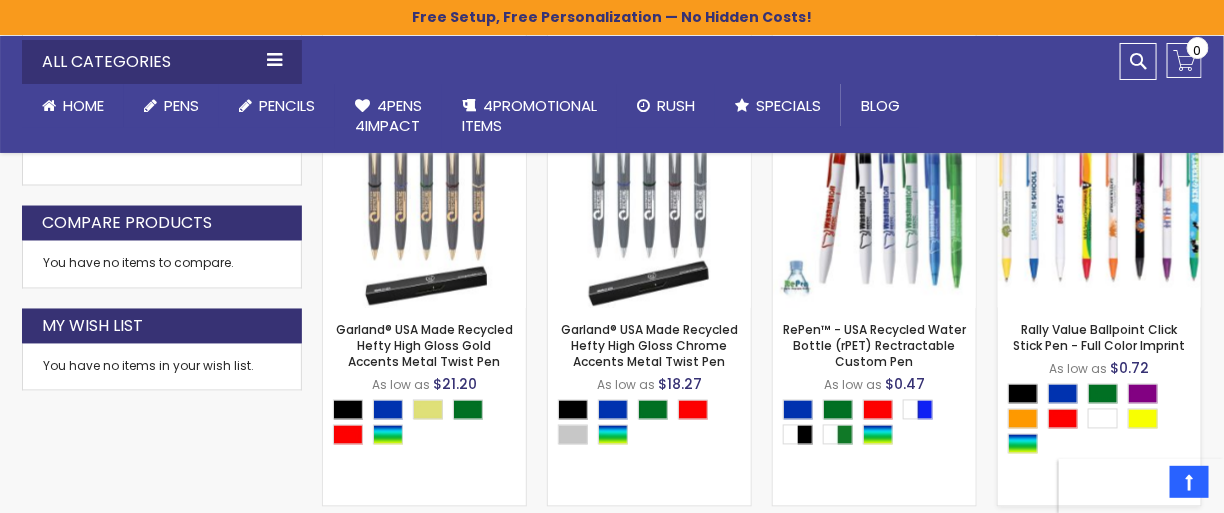 scroll, scrollTop: 1000, scrollLeft: 0, axis: vertical 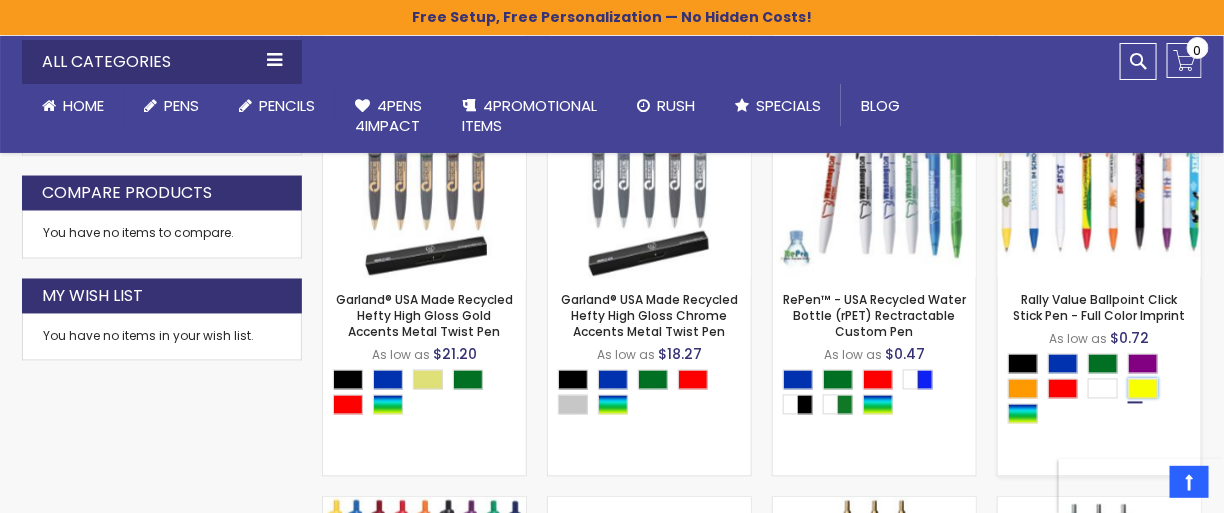 click at bounding box center (1143, 389) 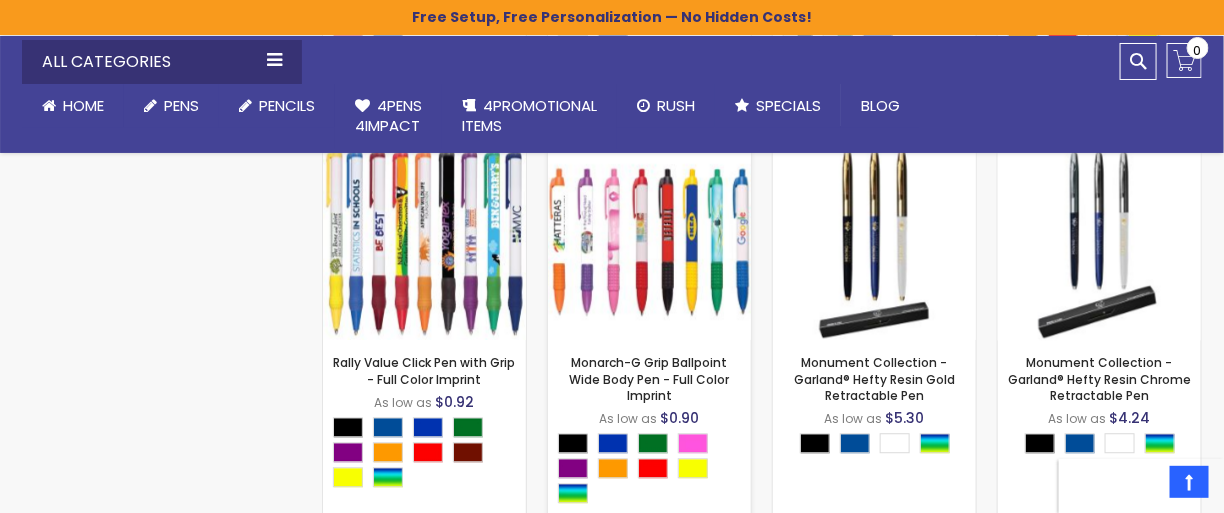 scroll, scrollTop: 1400, scrollLeft: 0, axis: vertical 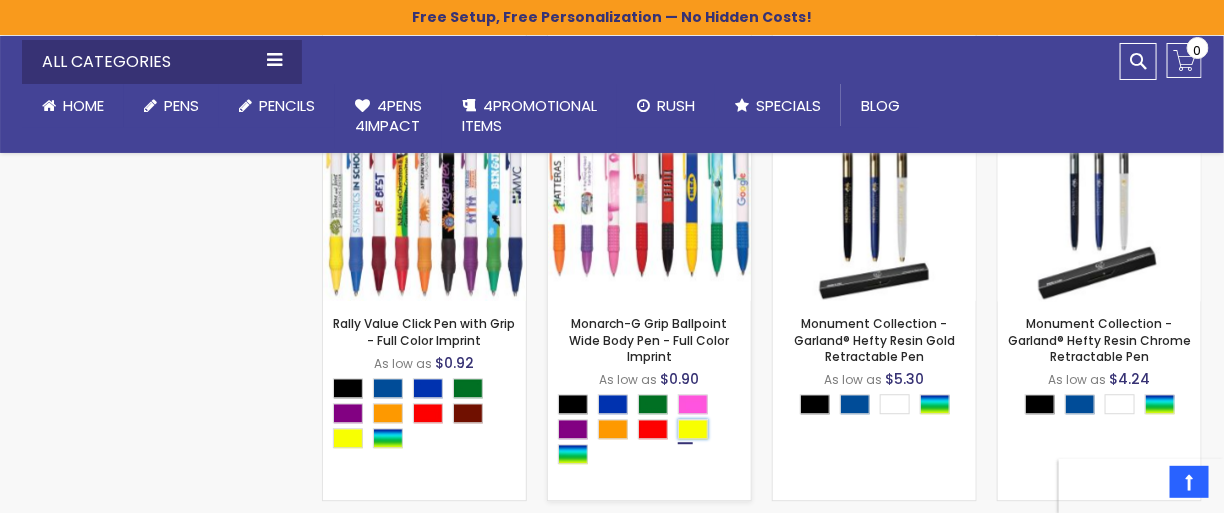 click at bounding box center [693, 429] 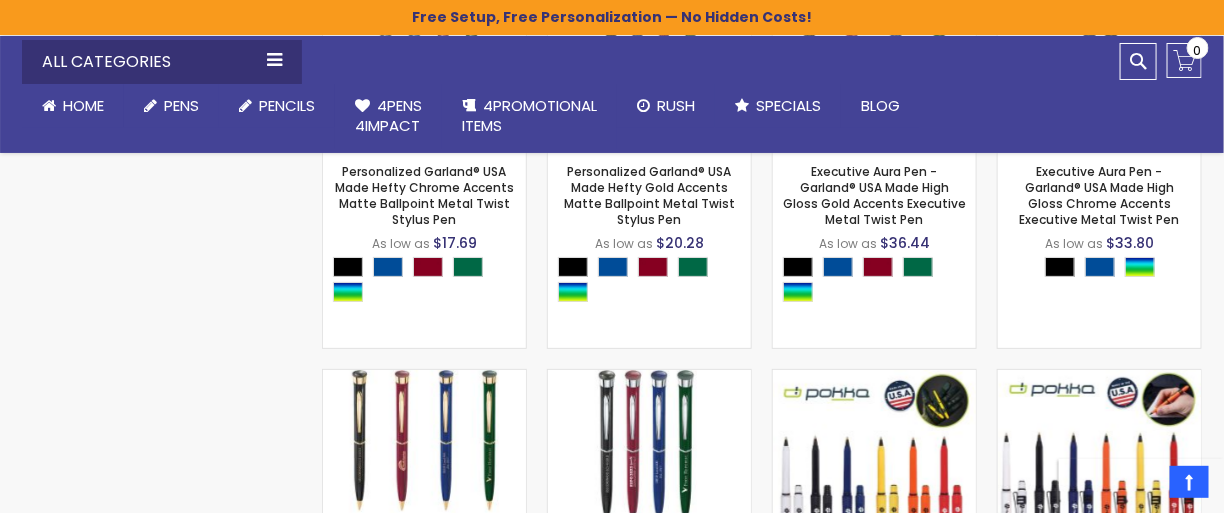 scroll, scrollTop: 2500, scrollLeft: 0, axis: vertical 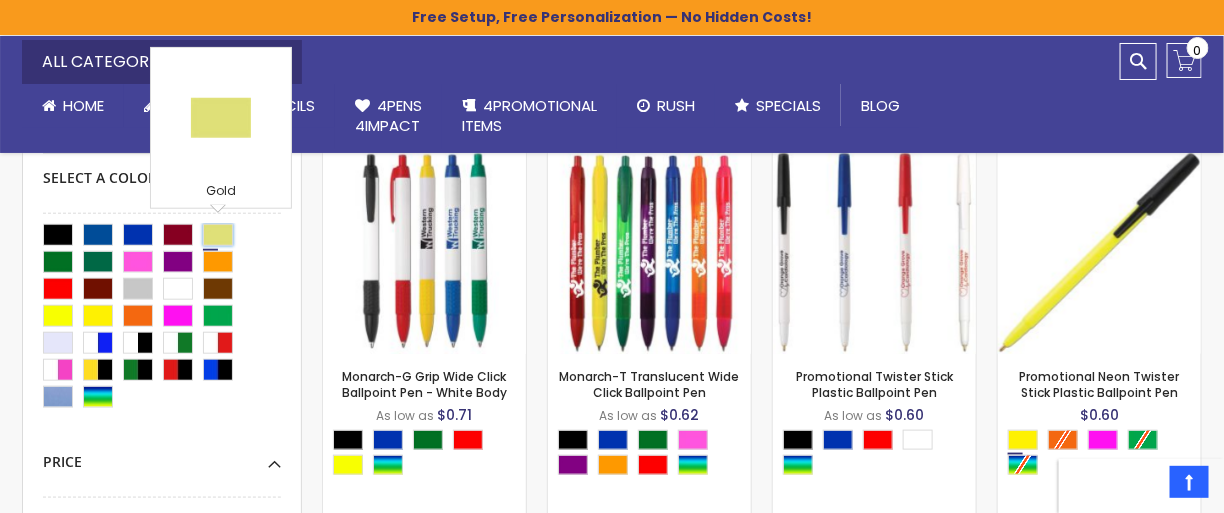 click at bounding box center (218, 235) 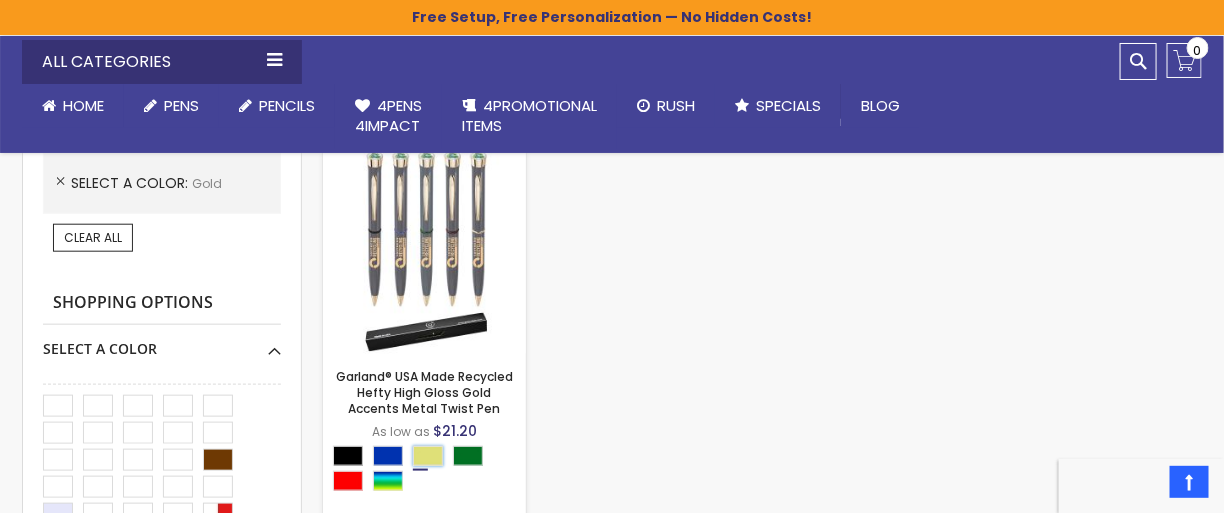 click at bounding box center (428, 456) 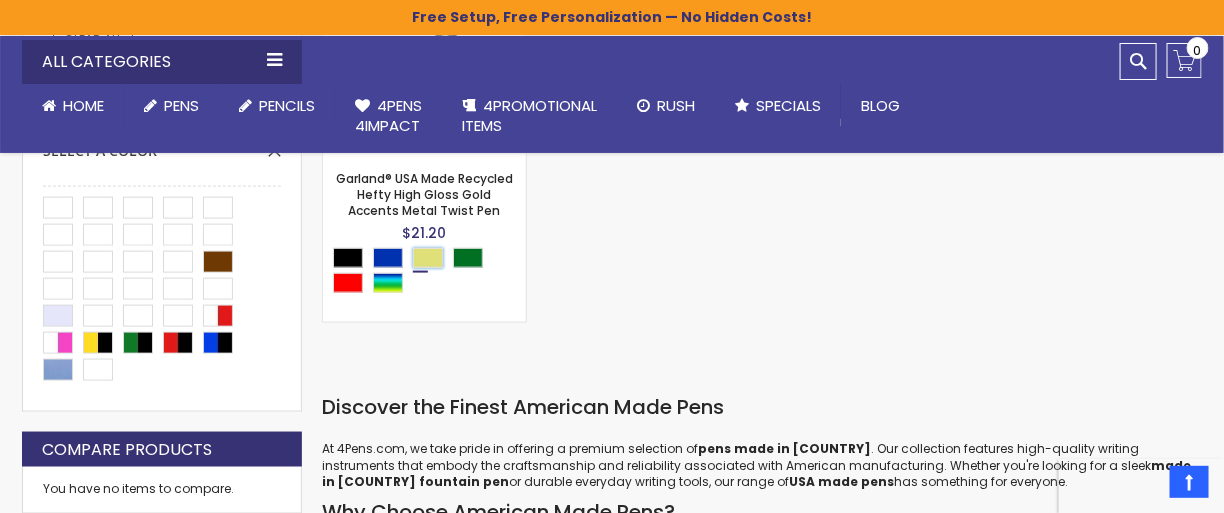 scroll, scrollTop: 700, scrollLeft: 0, axis: vertical 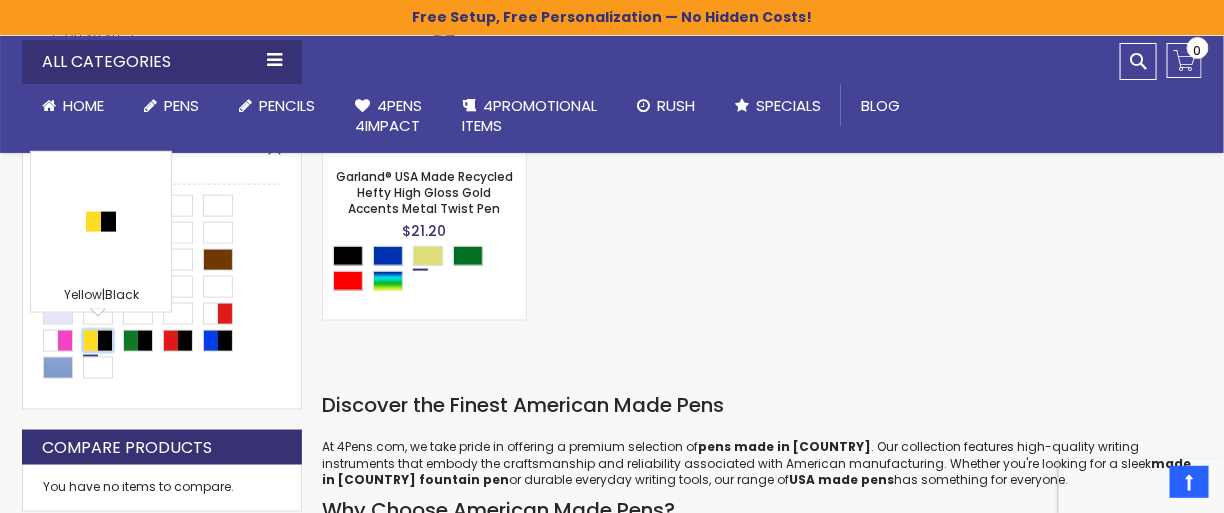 click at bounding box center [98, 341] 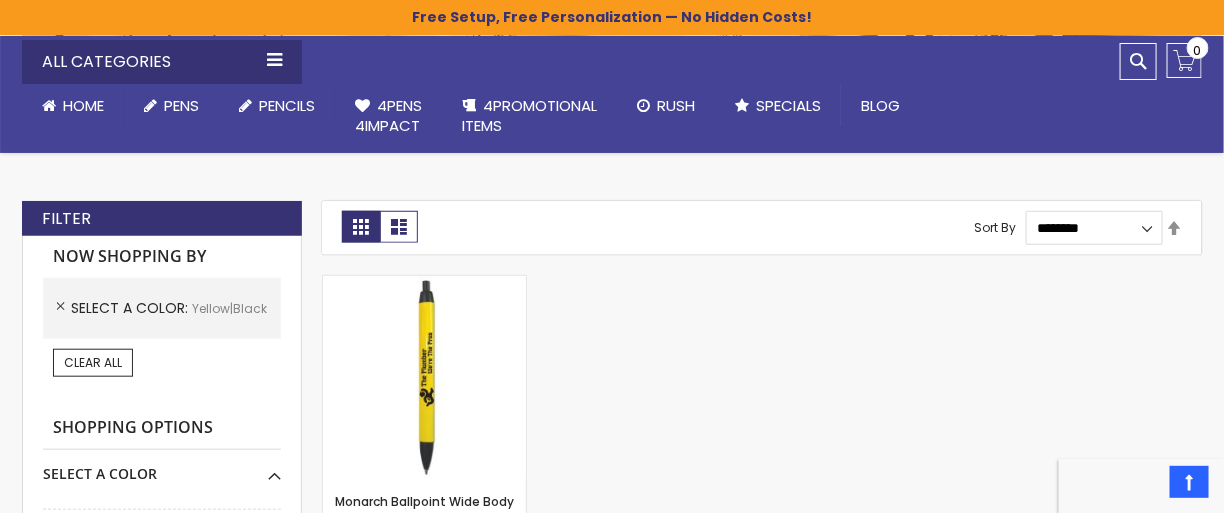 scroll, scrollTop: 400, scrollLeft: 0, axis: vertical 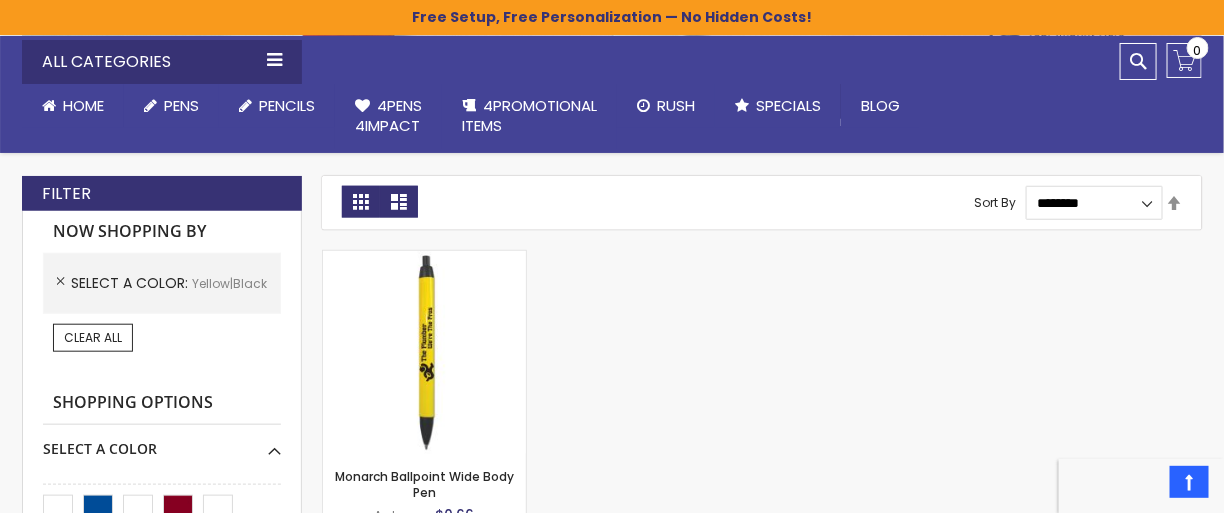 click on "List" at bounding box center (399, 202) 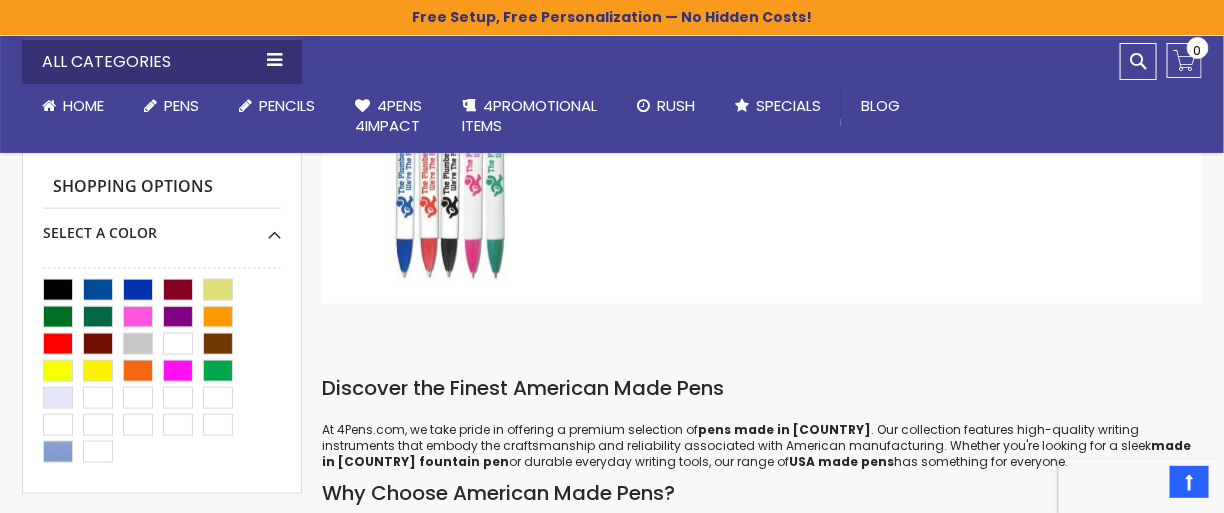 scroll, scrollTop: 516, scrollLeft: 0, axis: vertical 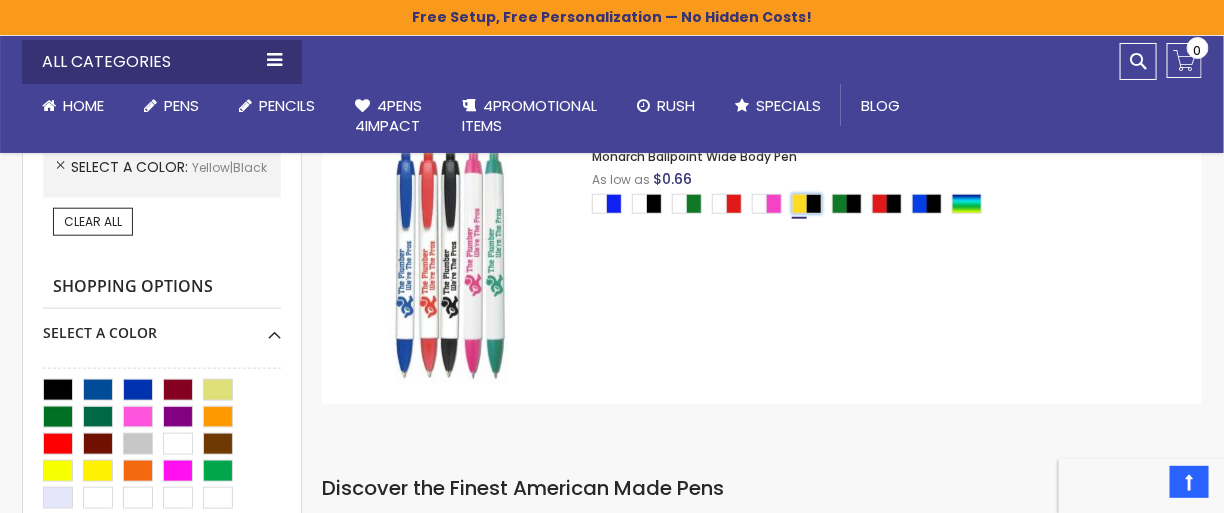 click at bounding box center [807, 204] 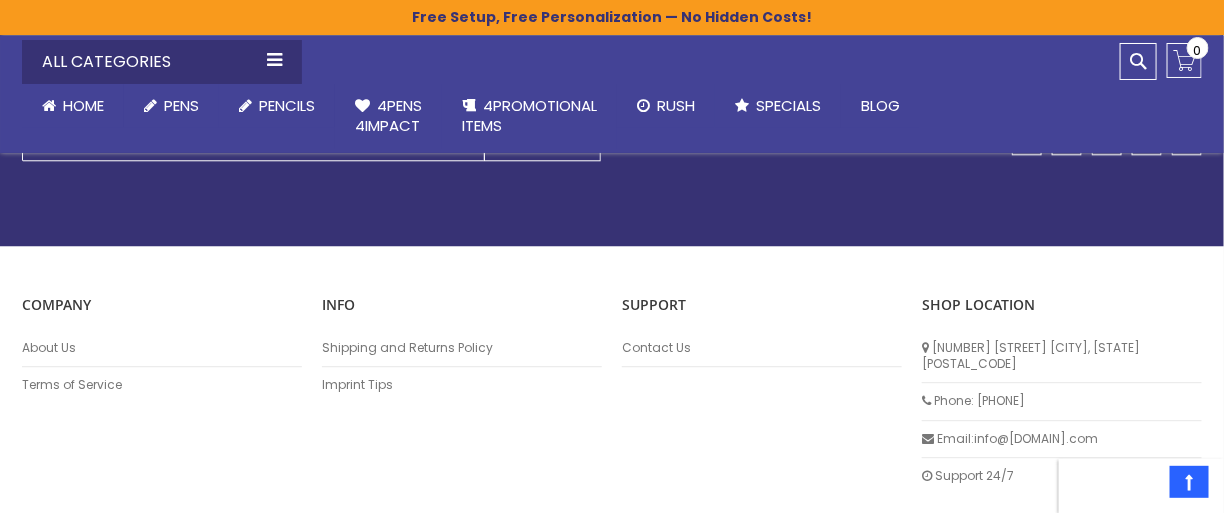 scroll, scrollTop: 1516, scrollLeft: 0, axis: vertical 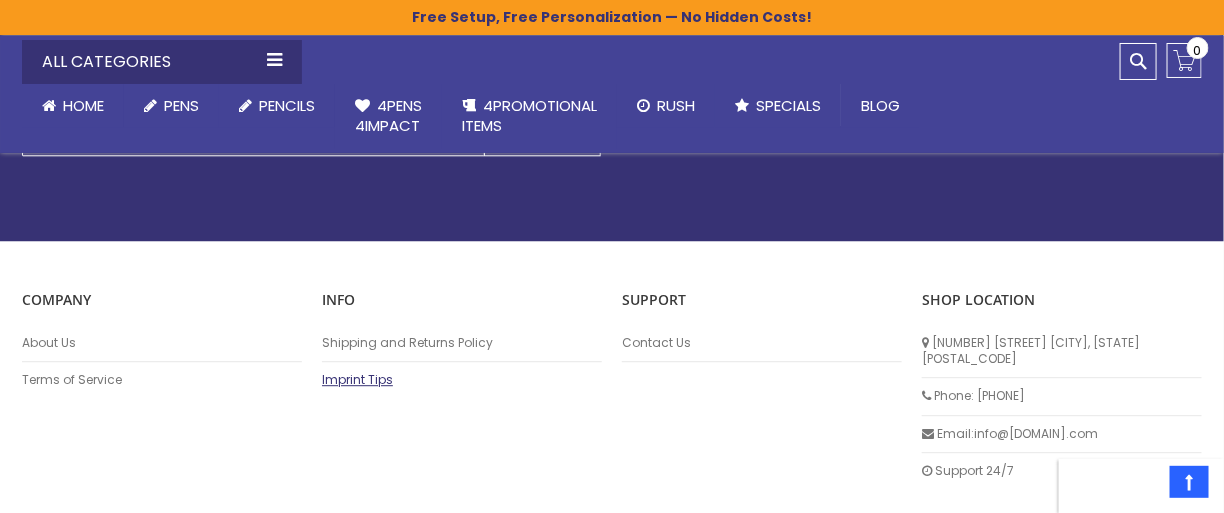 click on "Imprint Tips" at bounding box center [462, 380] 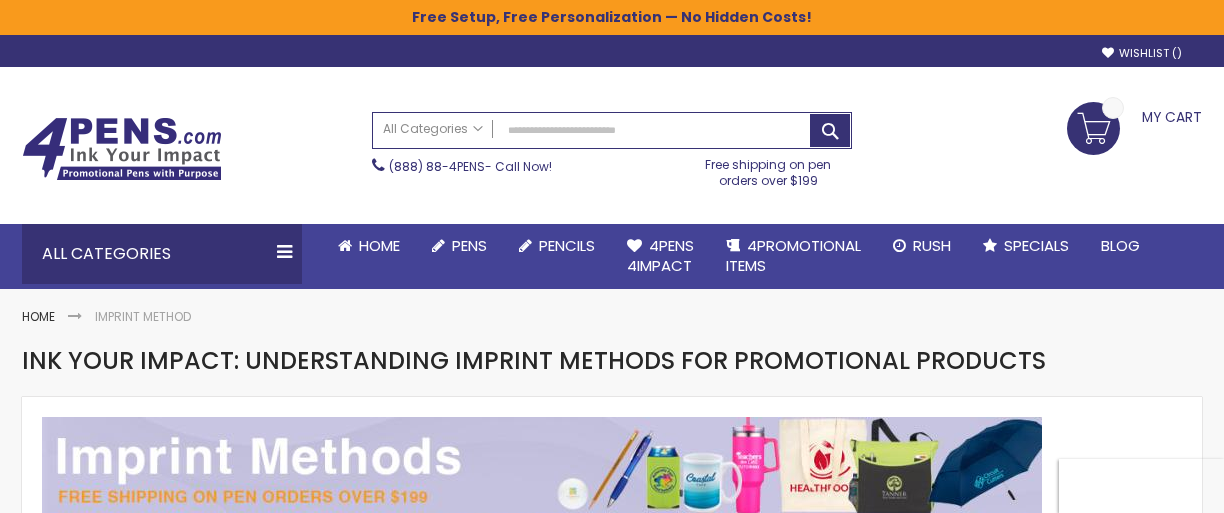 scroll, scrollTop: 0, scrollLeft: 0, axis: both 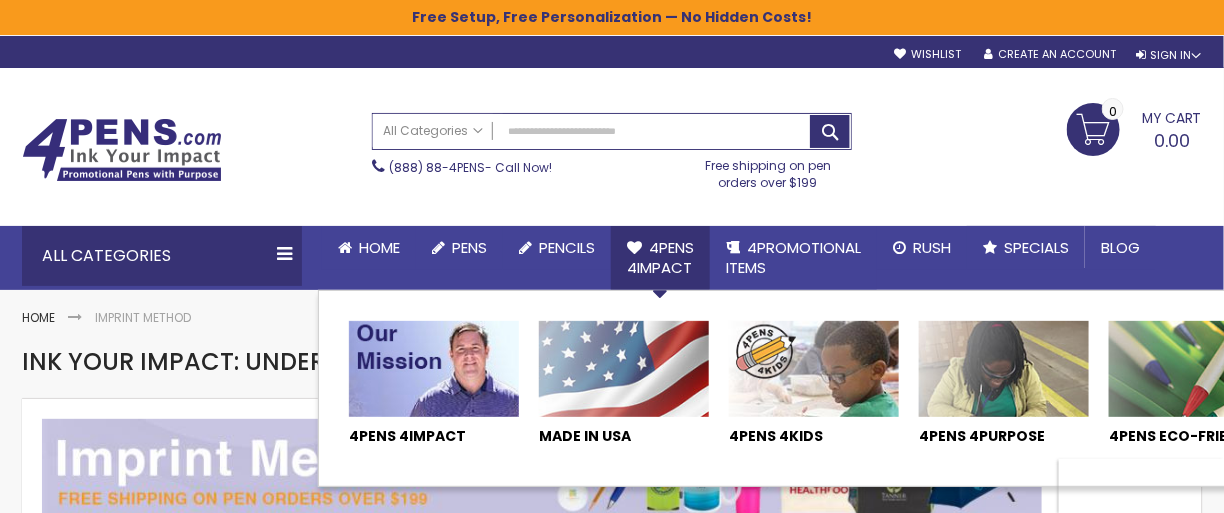 click at bounding box center (624, 369) 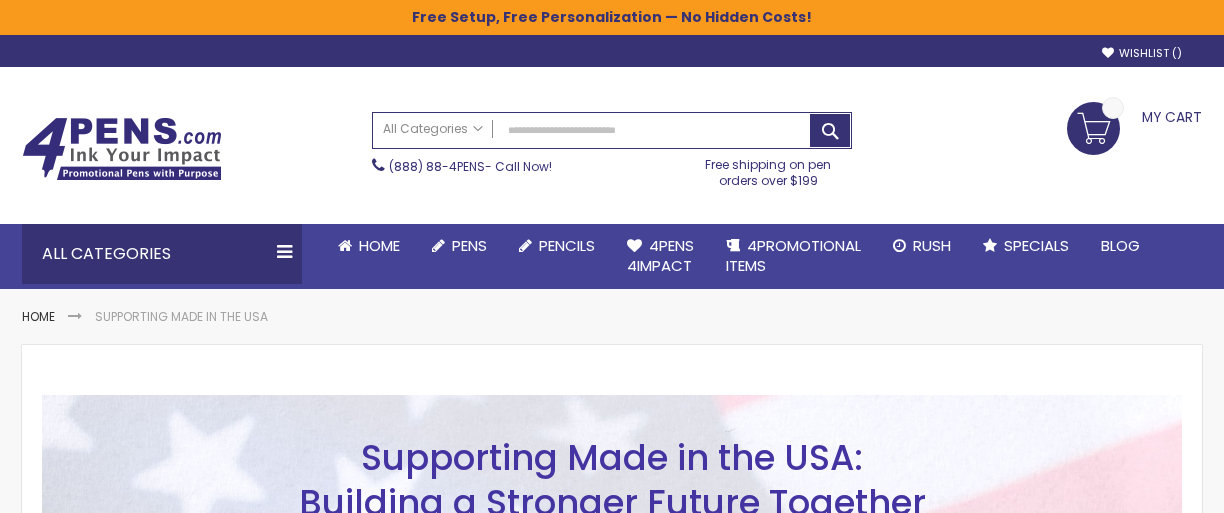 scroll, scrollTop: 0, scrollLeft: 0, axis: both 